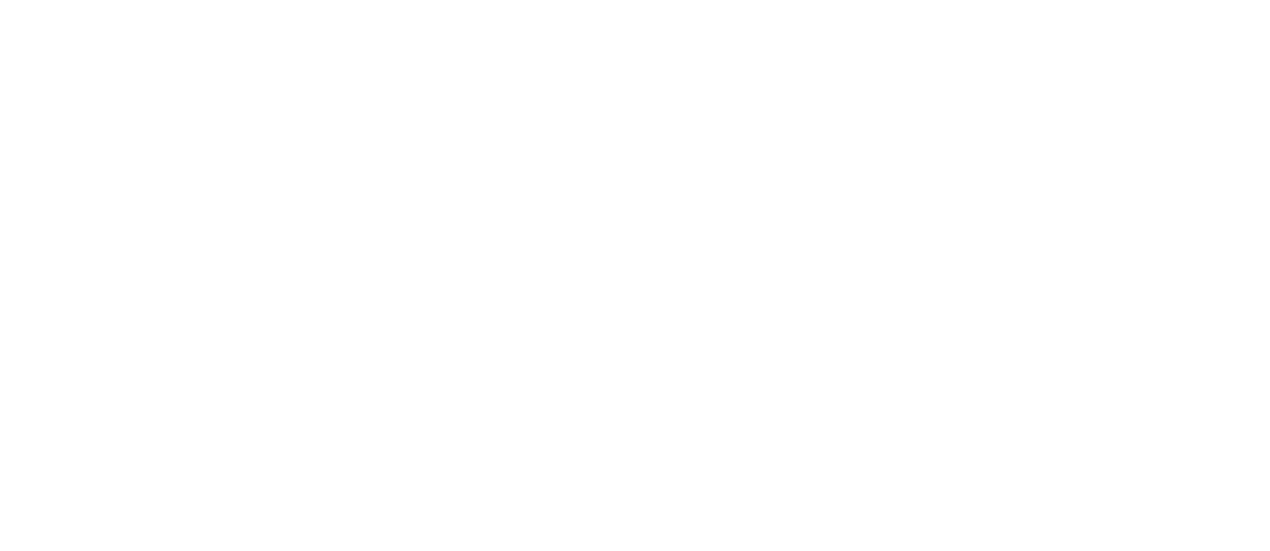 scroll, scrollTop: 0, scrollLeft: 0, axis: both 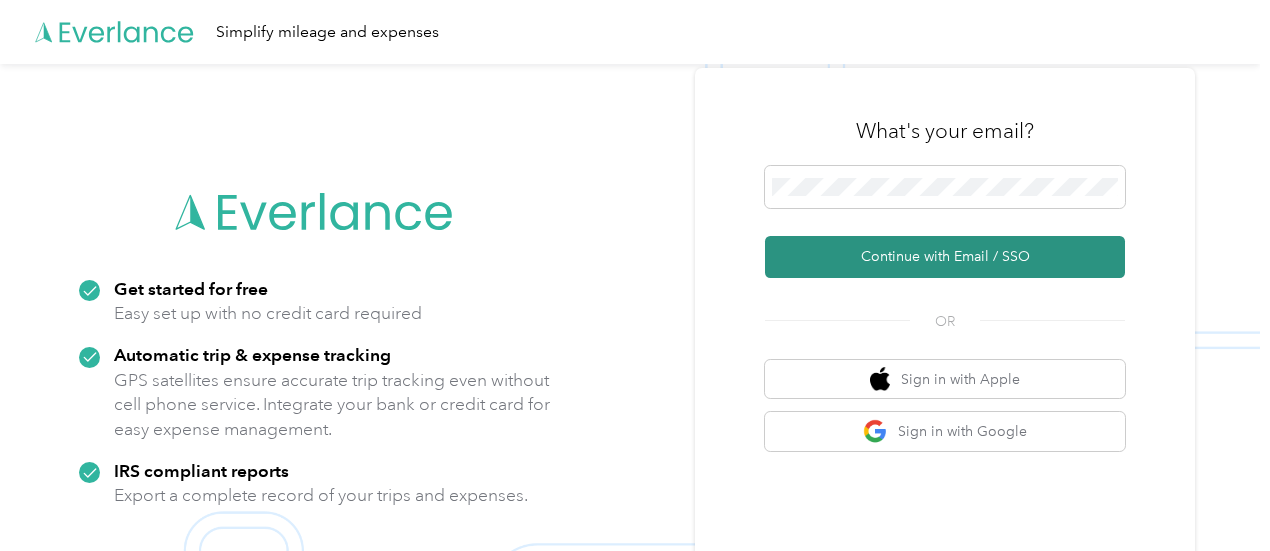click on "Continue with Email / SSO" at bounding box center [945, 257] 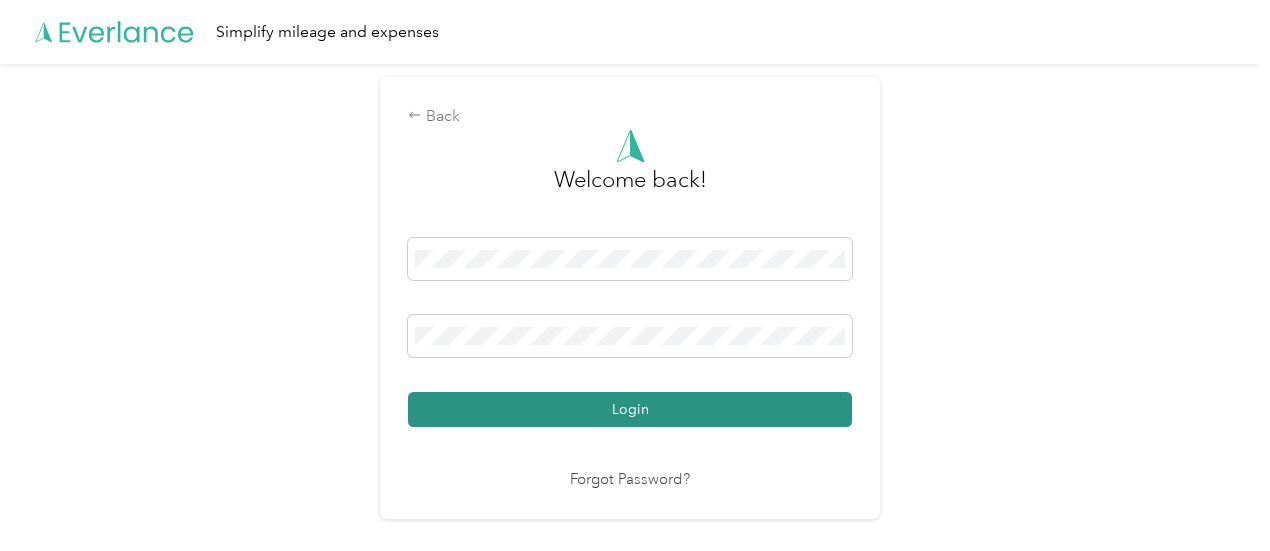 click on "Login" at bounding box center (630, 409) 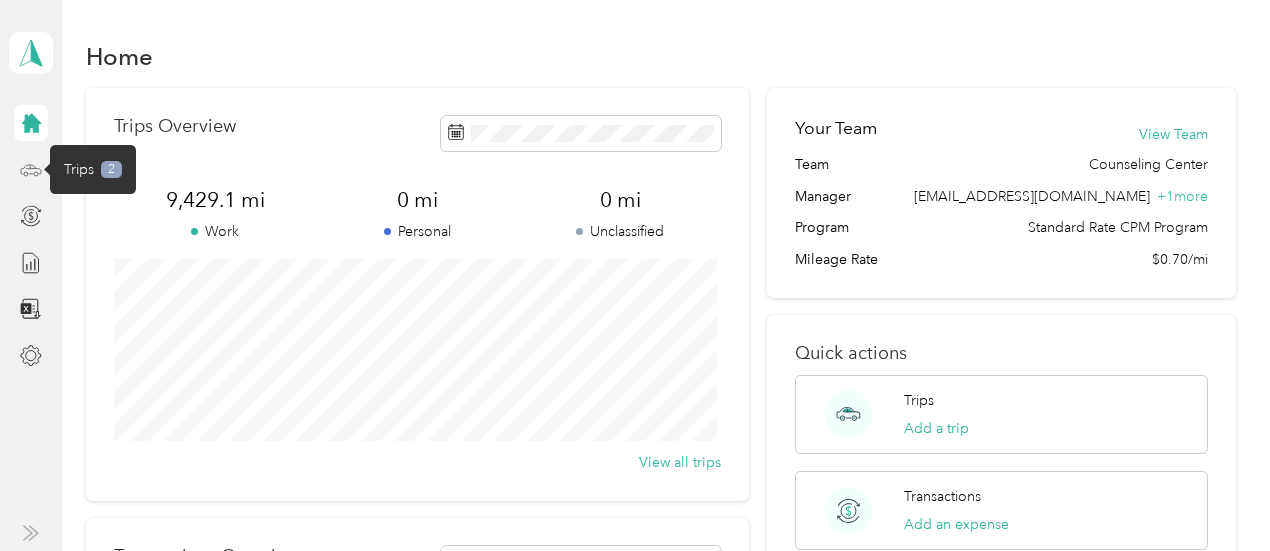 click 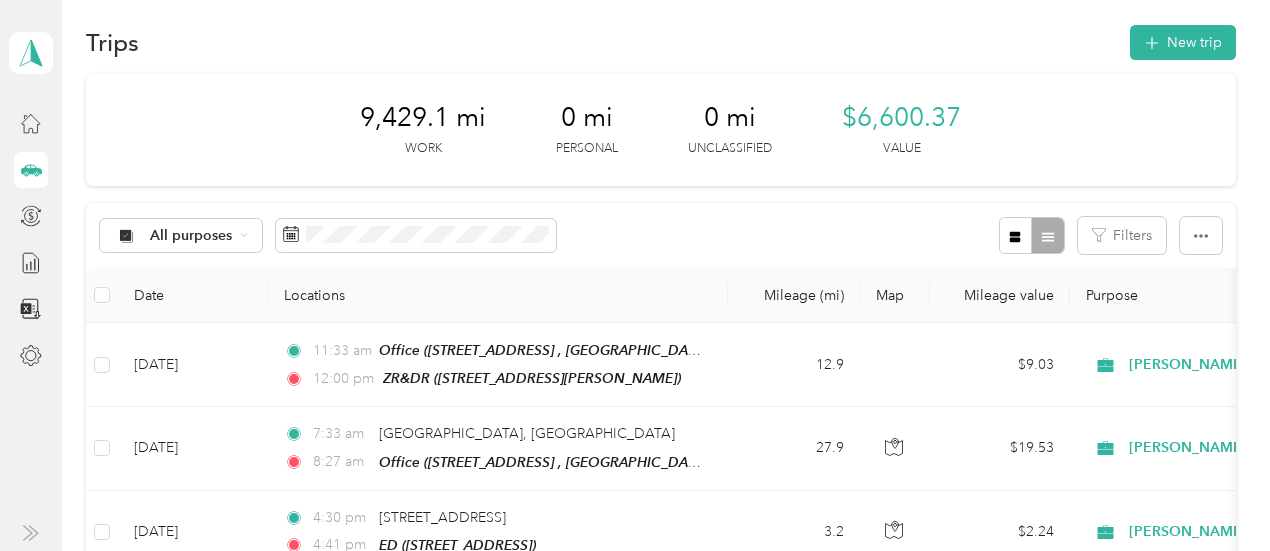 scroll, scrollTop: 3, scrollLeft: 0, axis: vertical 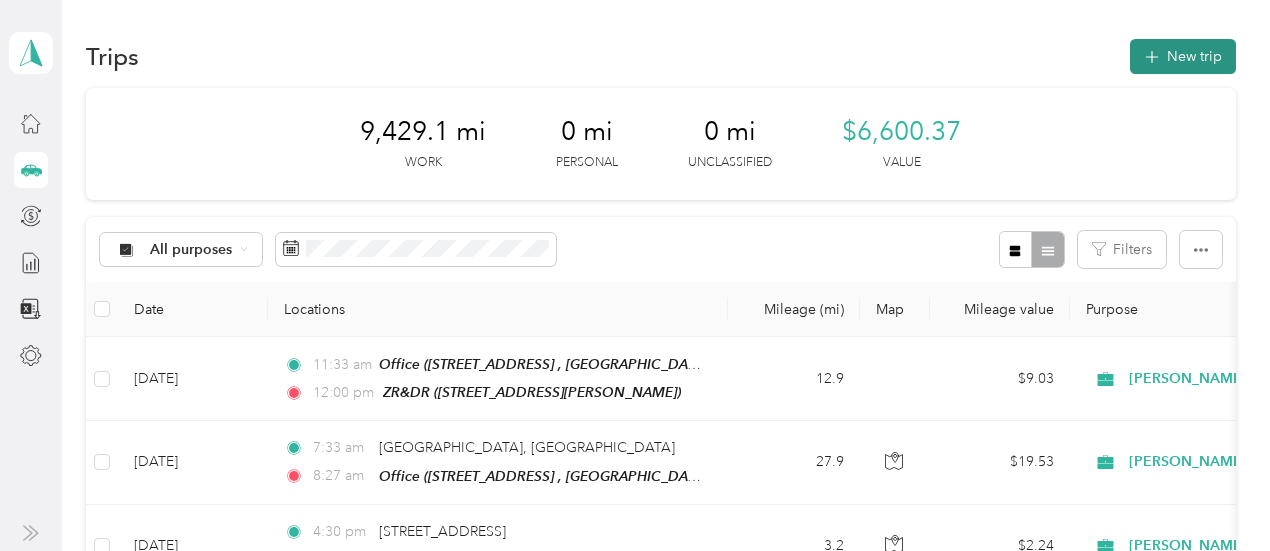 click on "New trip" at bounding box center [1183, 56] 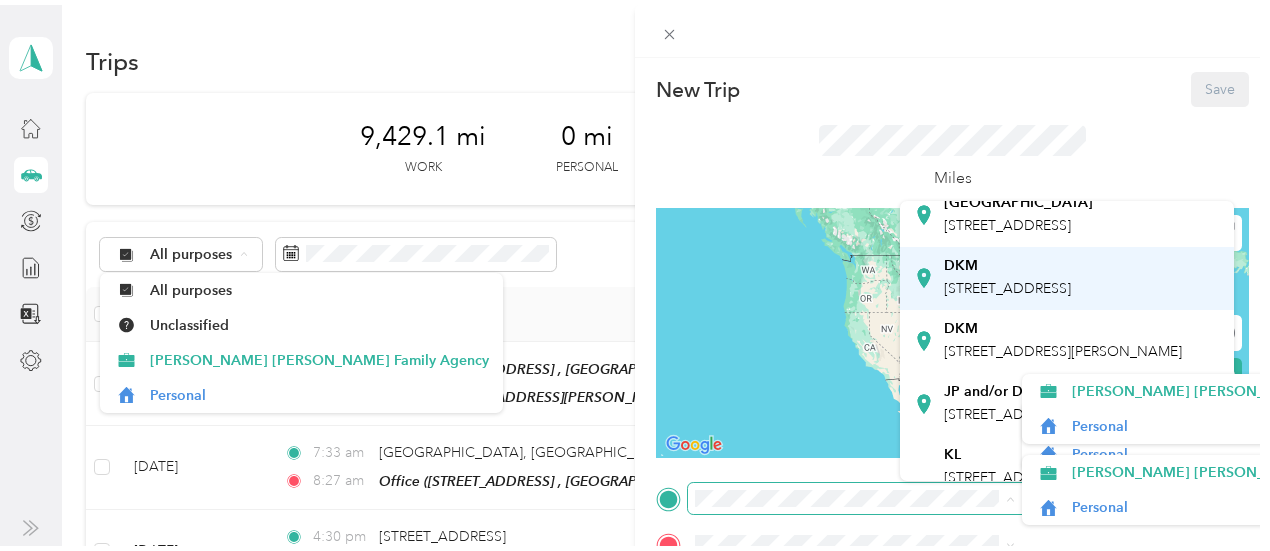 scroll, scrollTop: 54, scrollLeft: 0, axis: vertical 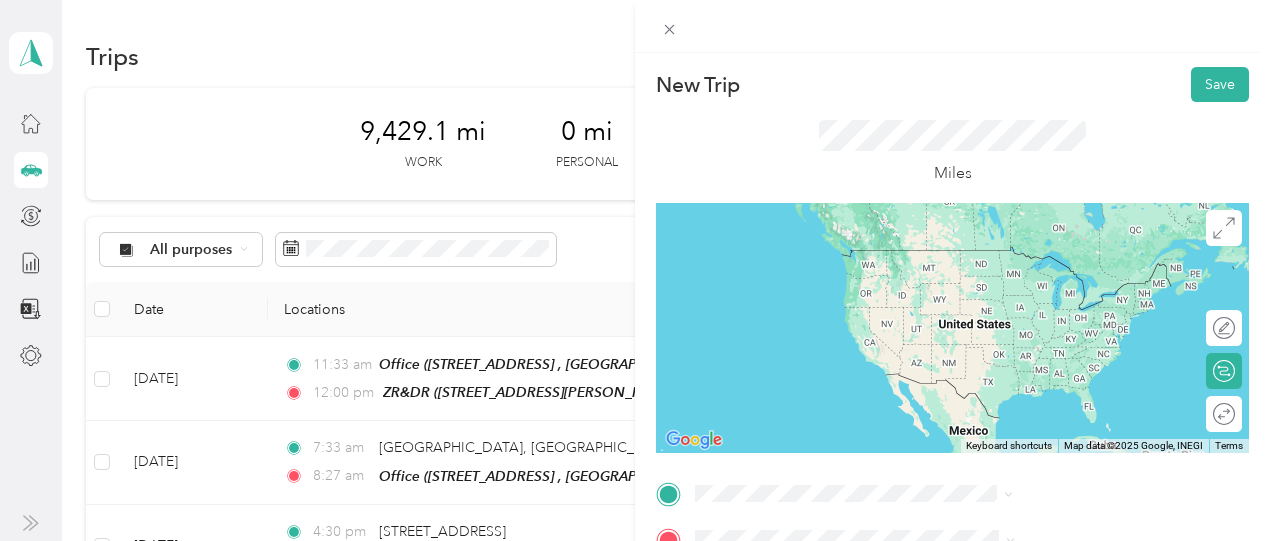 click on "[STREET_ADDRESS][PERSON_NAME]" at bounding box center [1063, 279] 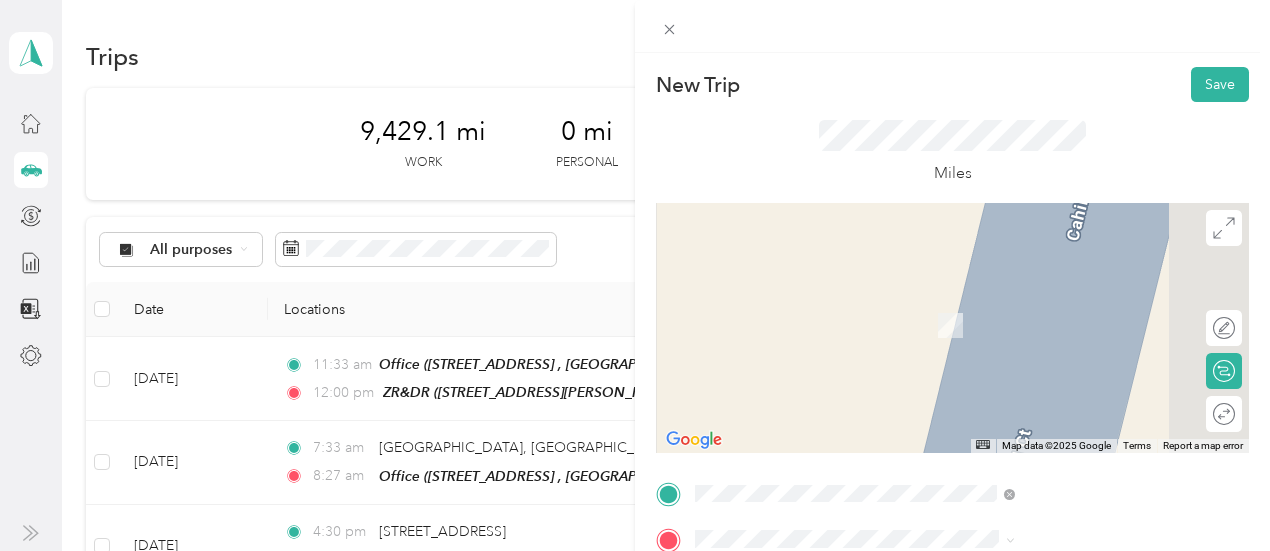 click on "[GEOGRAPHIC_DATA] [STREET_ADDRESS]" at bounding box center [1018, 304] 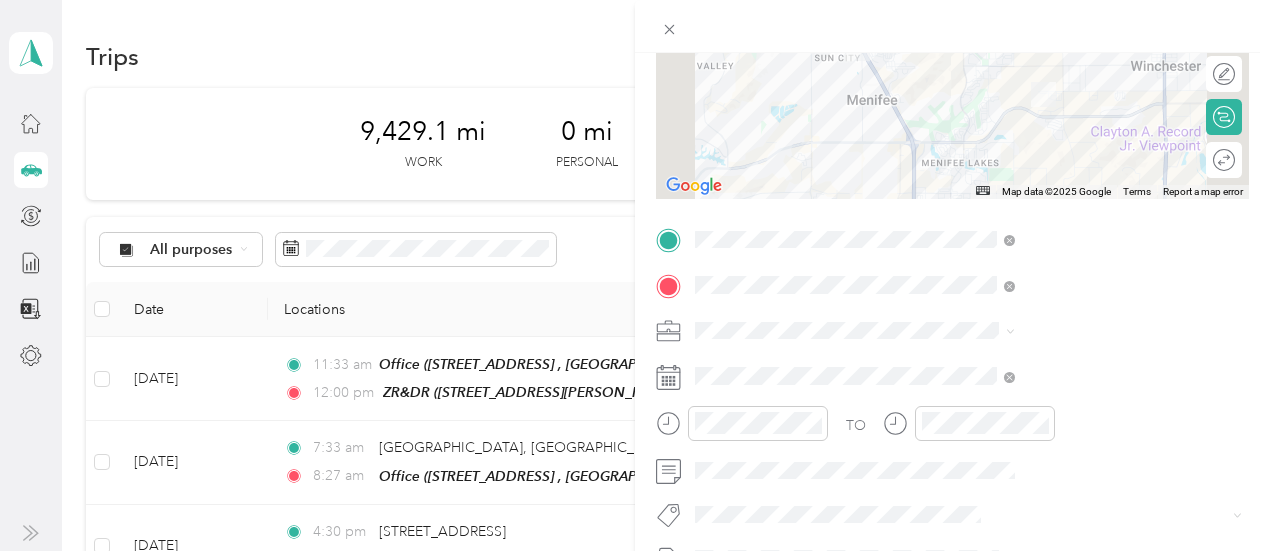 scroll, scrollTop: 279, scrollLeft: 0, axis: vertical 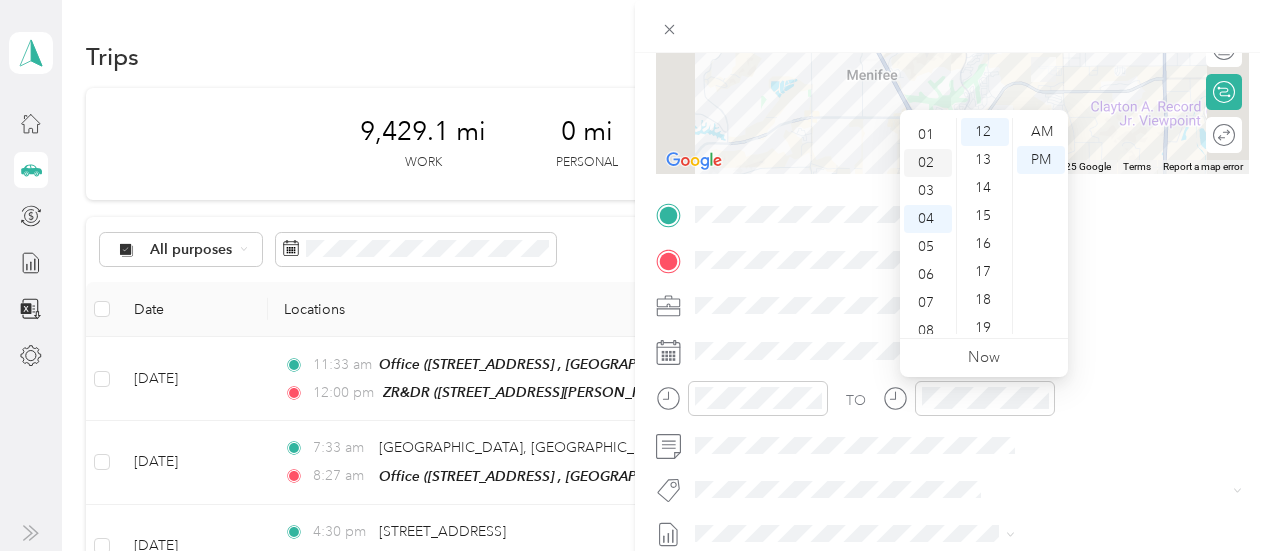 click on "02" at bounding box center (928, 163) 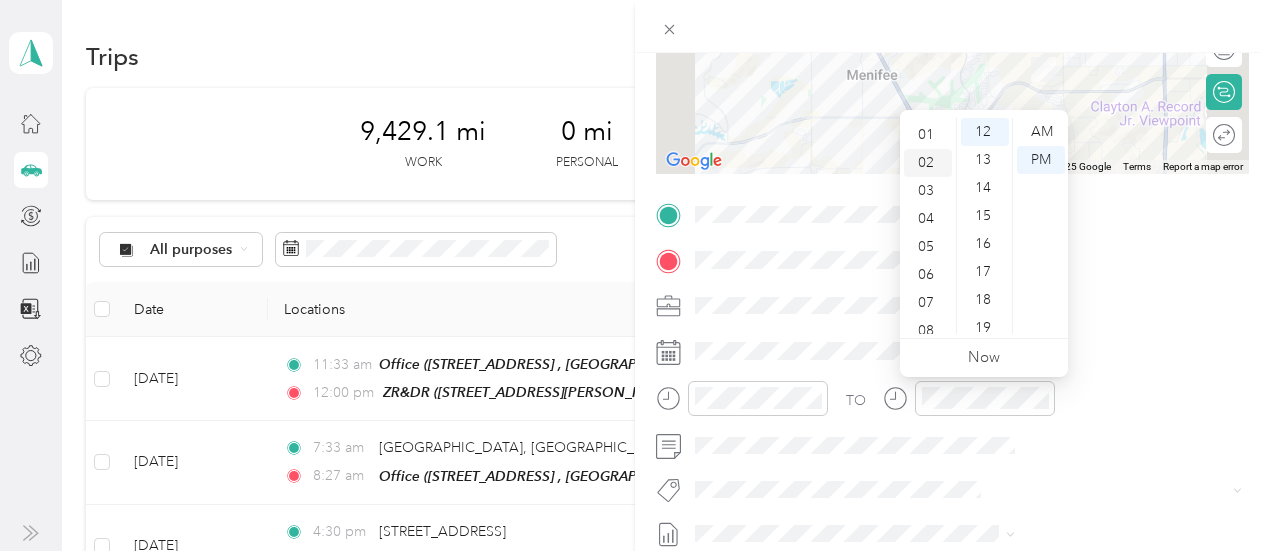 scroll, scrollTop: 56, scrollLeft: 0, axis: vertical 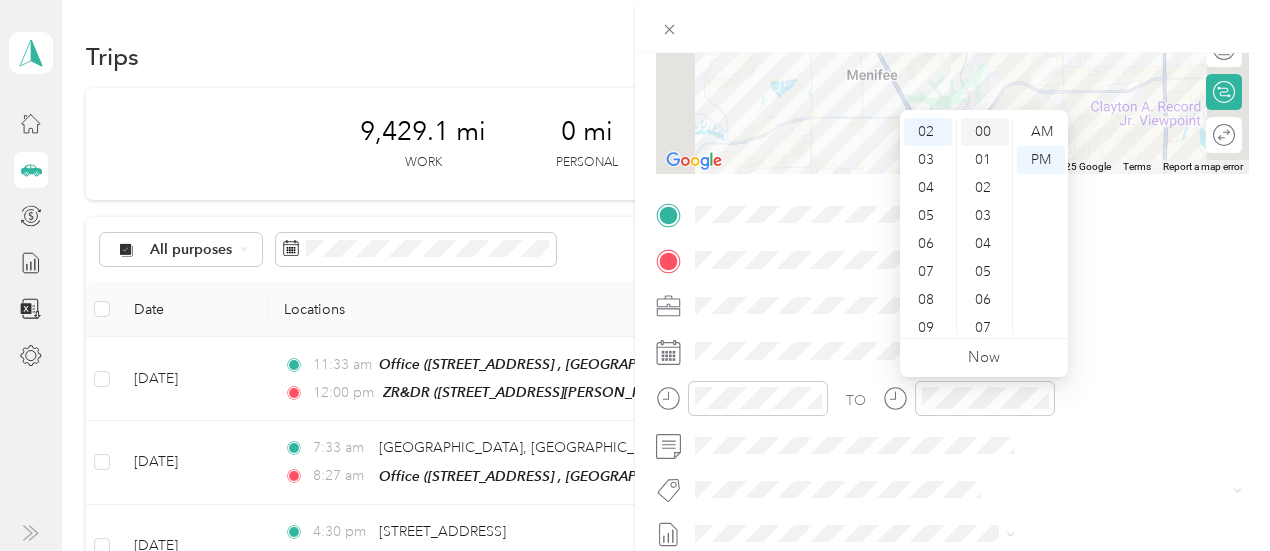 click on "00" at bounding box center [985, 132] 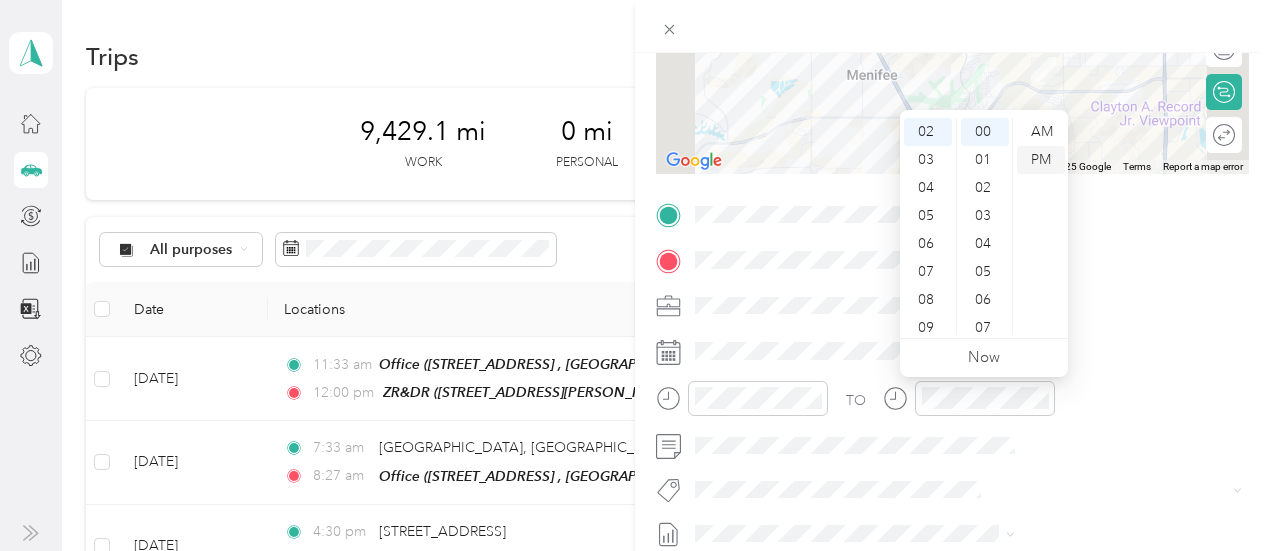 click on "PM" at bounding box center (1041, 160) 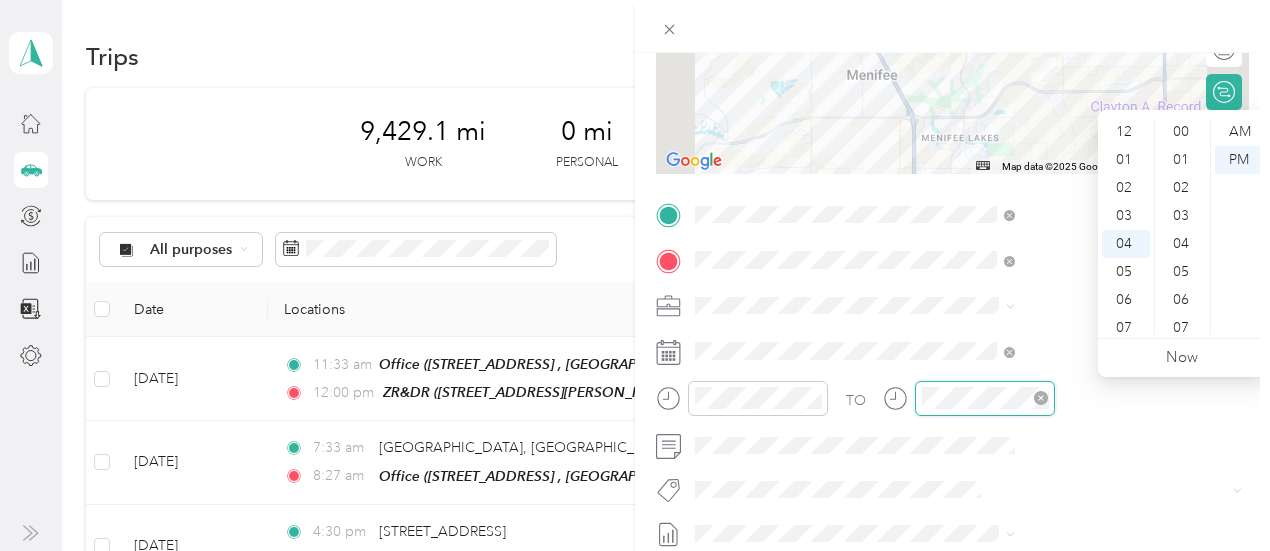 scroll, scrollTop: 112, scrollLeft: 0, axis: vertical 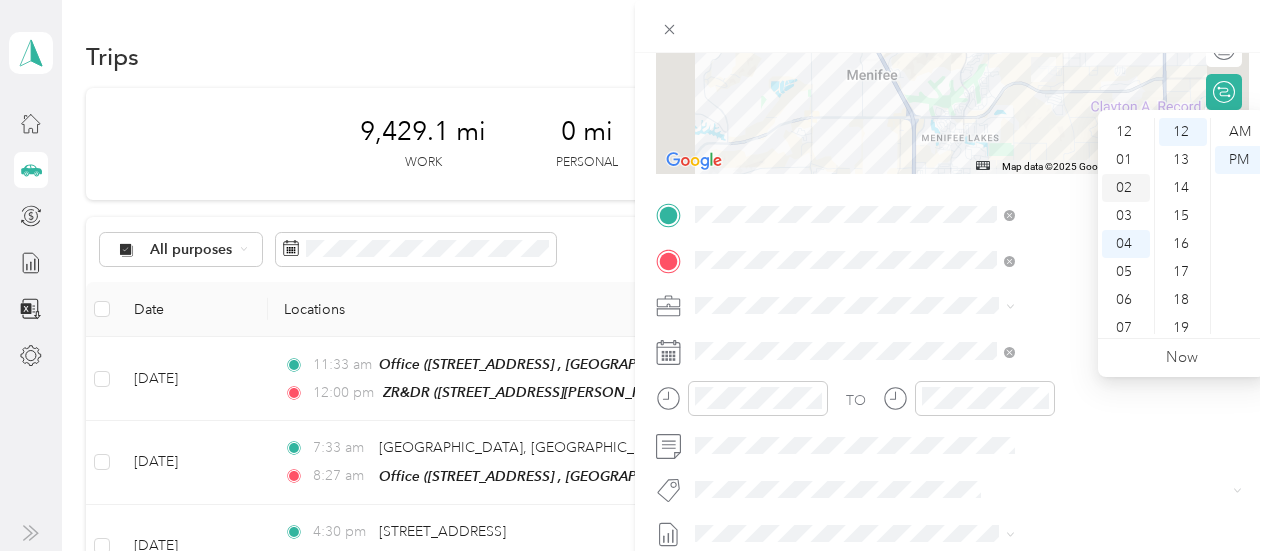 click on "02" at bounding box center (1126, 188) 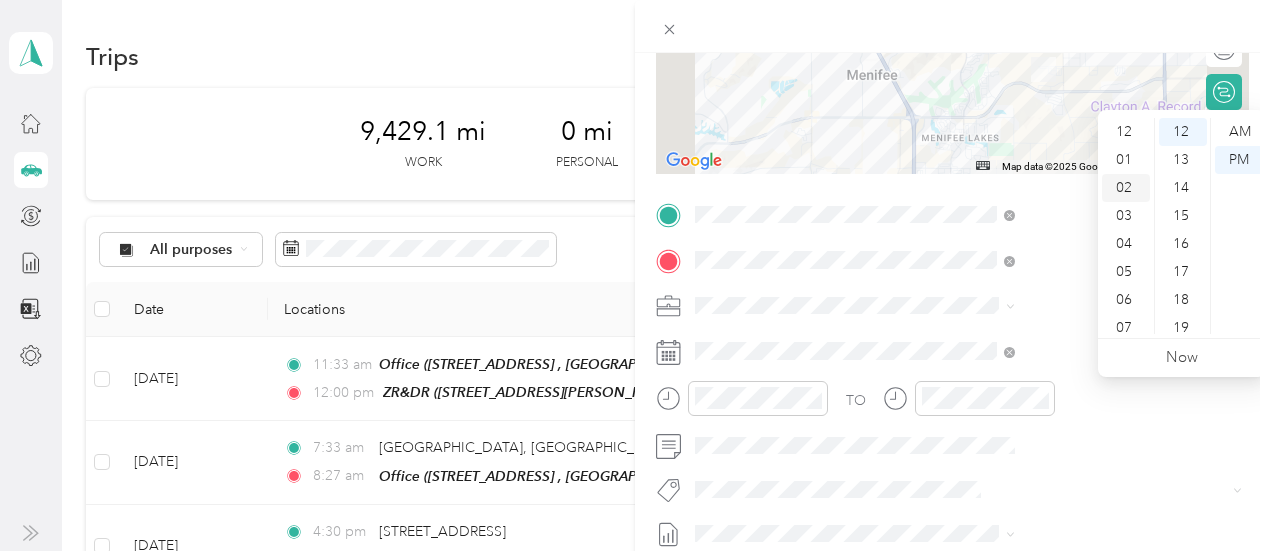 scroll, scrollTop: 56, scrollLeft: 0, axis: vertical 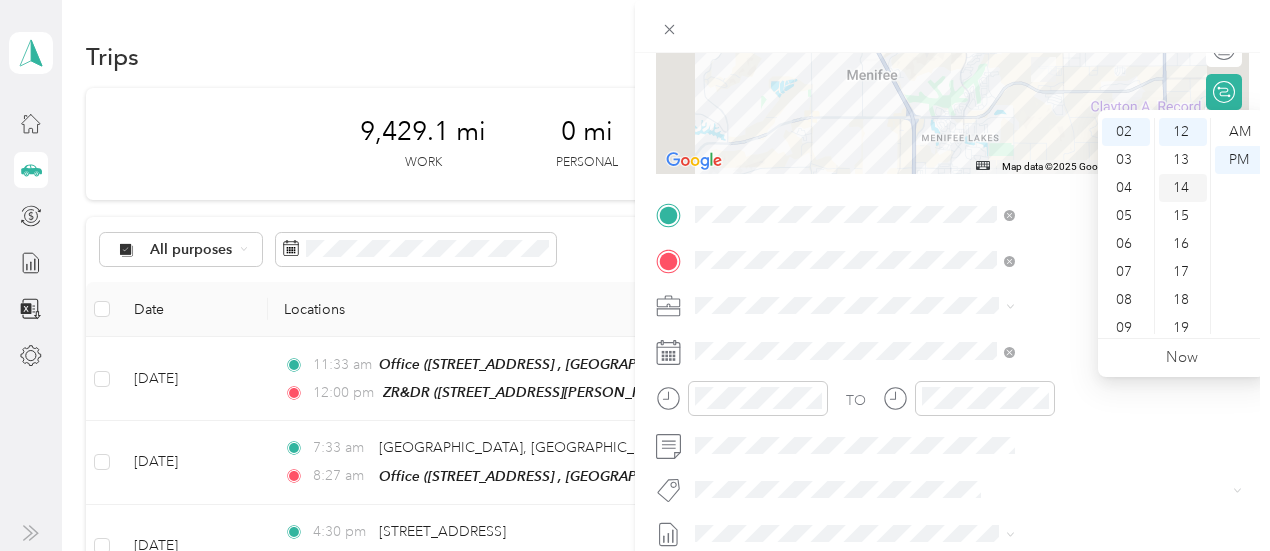 click on "14" at bounding box center (1183, 188) 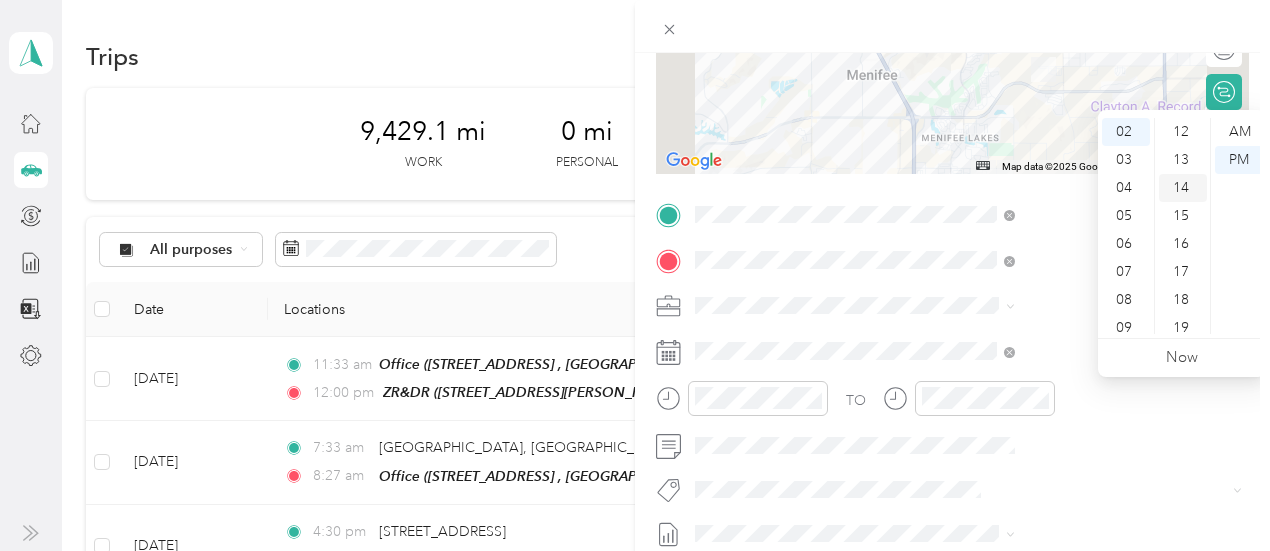 scroll, scrollTop: 392, scrollLeft: 0, axis: vertical 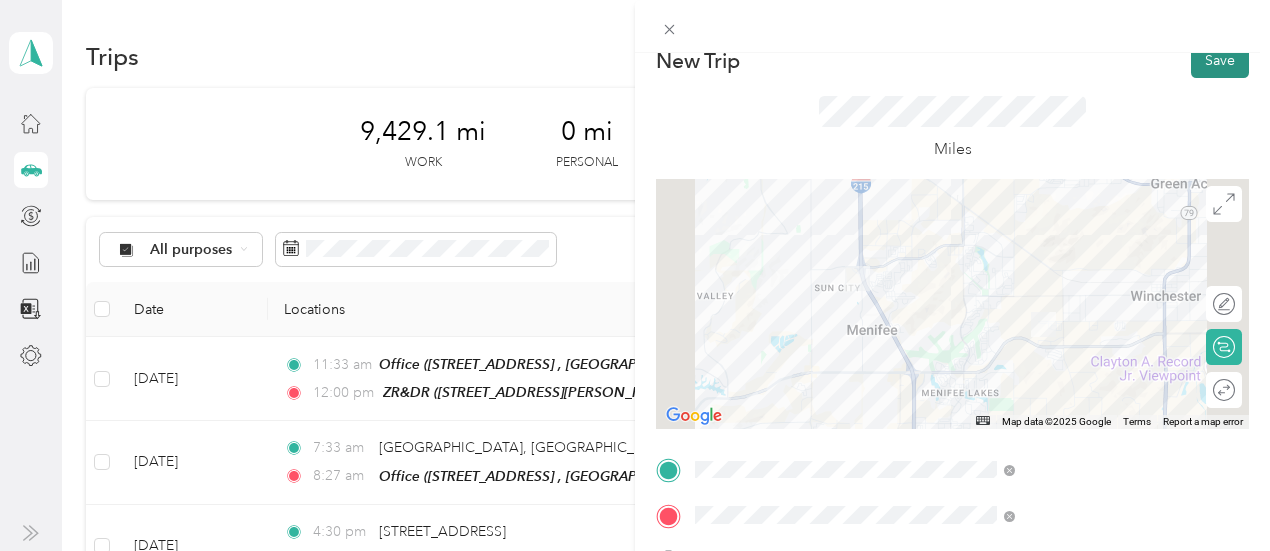 click on "Save" at bounding box center [1220, 60] 